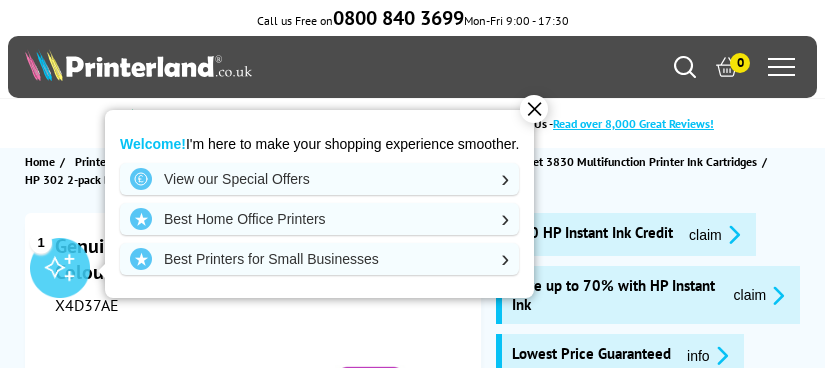 scroll, scrollTop: 0, scrollLeft: 0, axis: both 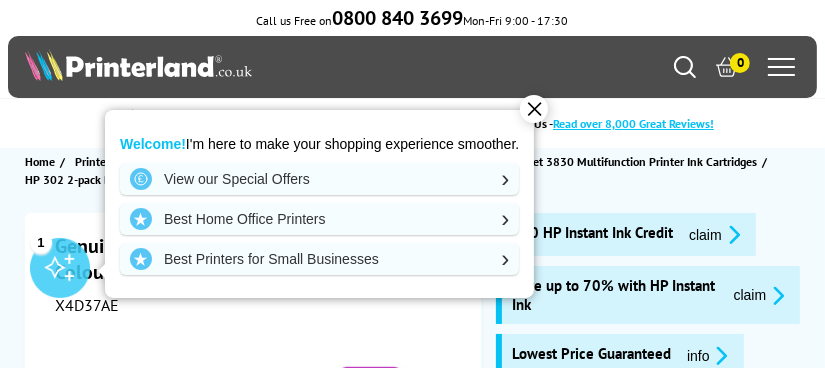 click on "✕" at bounding box center [534, 109] 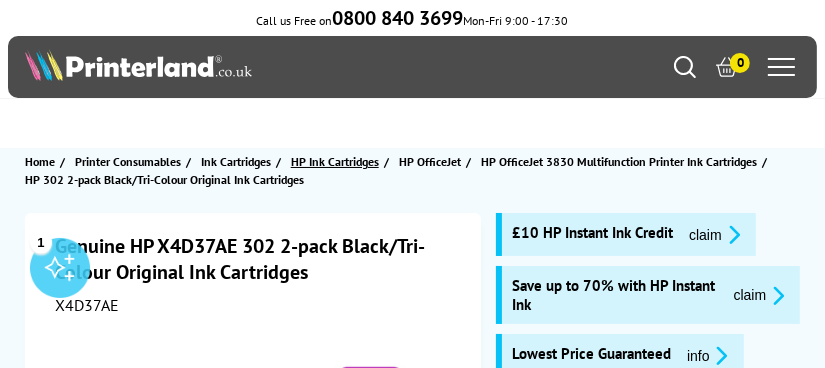 click on "HP Ink Cartridges" at bounding box center (335, 161) 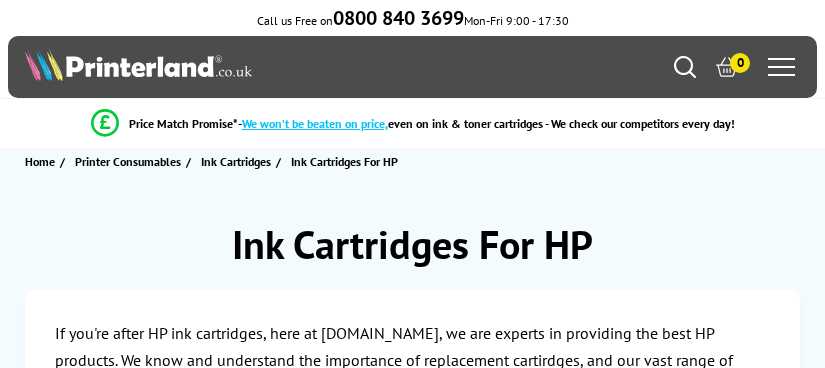 scroll, scrollTop: 0, scrollLeft: 0, axis: both 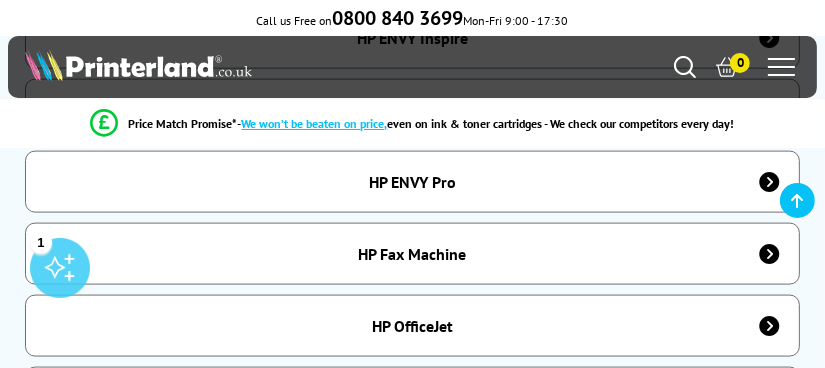 click on "HP OfficeJet" at bounding box center [413, 326] 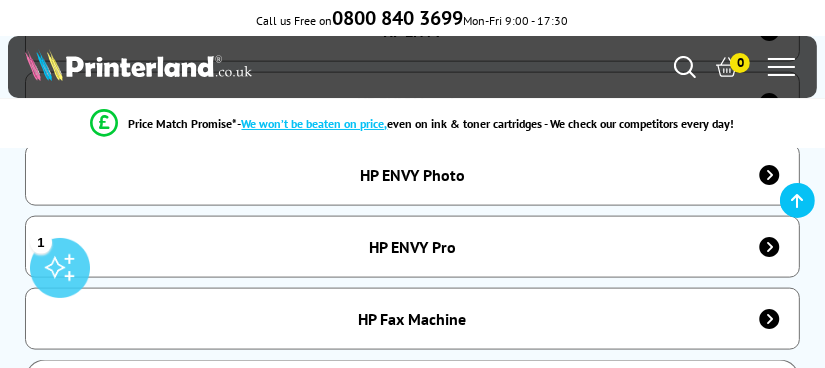scroll, scrollTop: 1800, scrollLeft: 0, axis: vertical 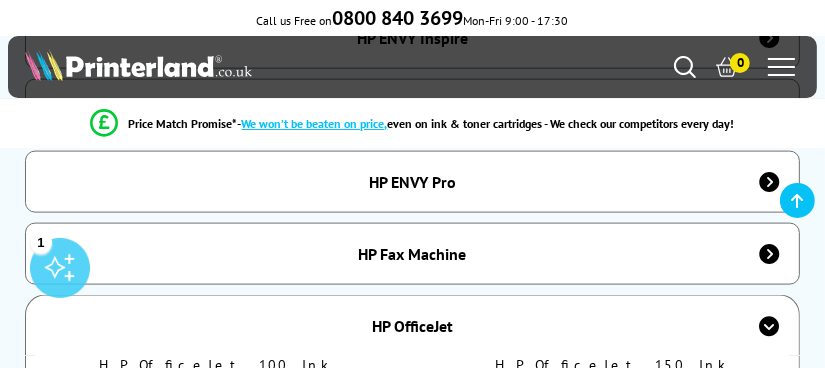 click on "HP OfficeJet 100  Ink Cartridges" at bounding box center [214, 374] 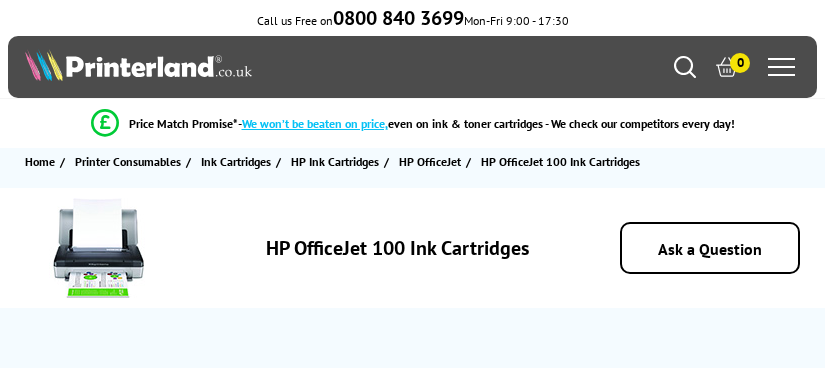 scroll, scrollTop: 0, scrollLeft: 0, axis: both 